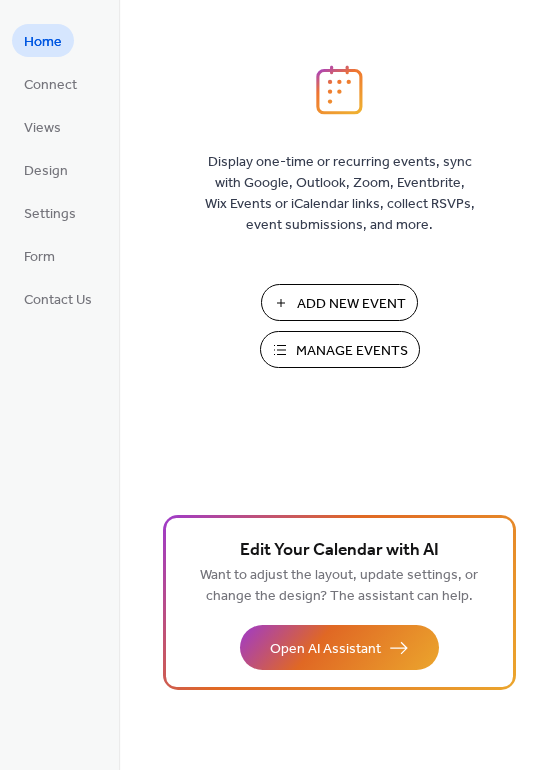scroll, scrollTop: 0, scrollLeft: 0, axis: both 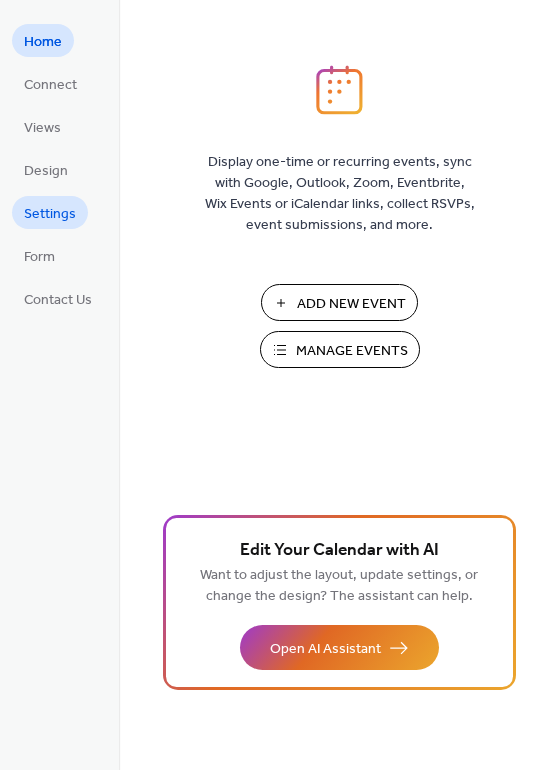 click on "Settings" at bounding box center (50, 214) 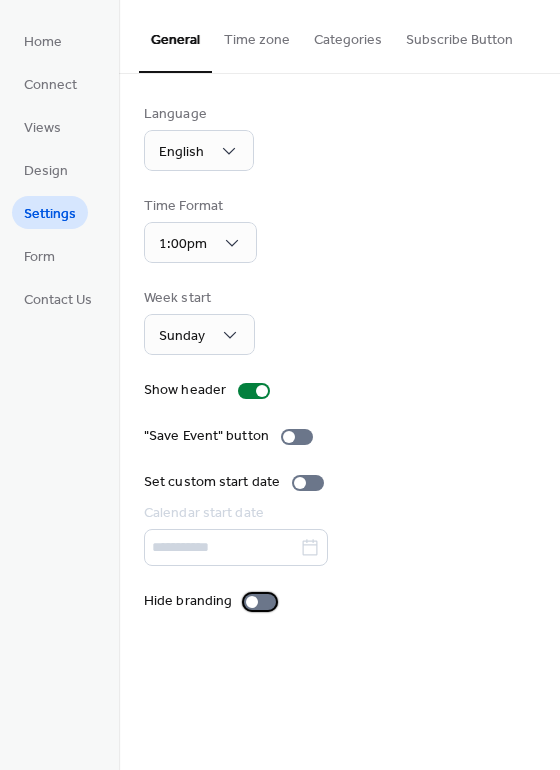 click at bounding box center (260, 602) 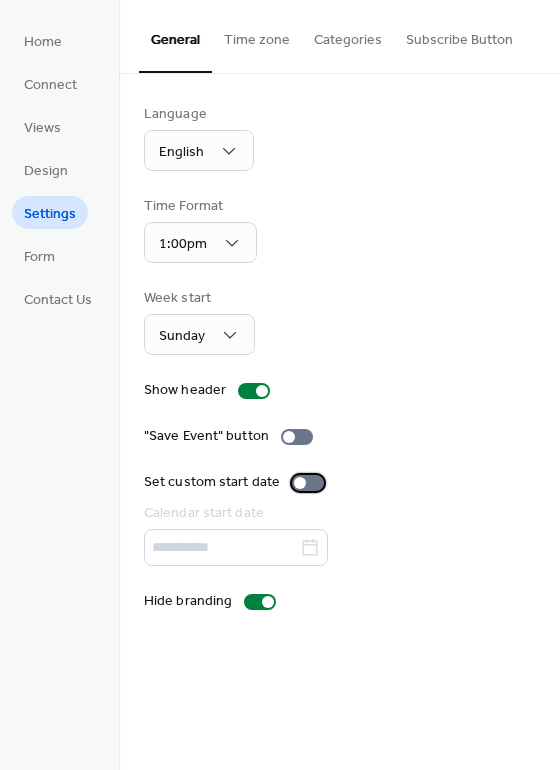 click at bounding box center (300, 483) 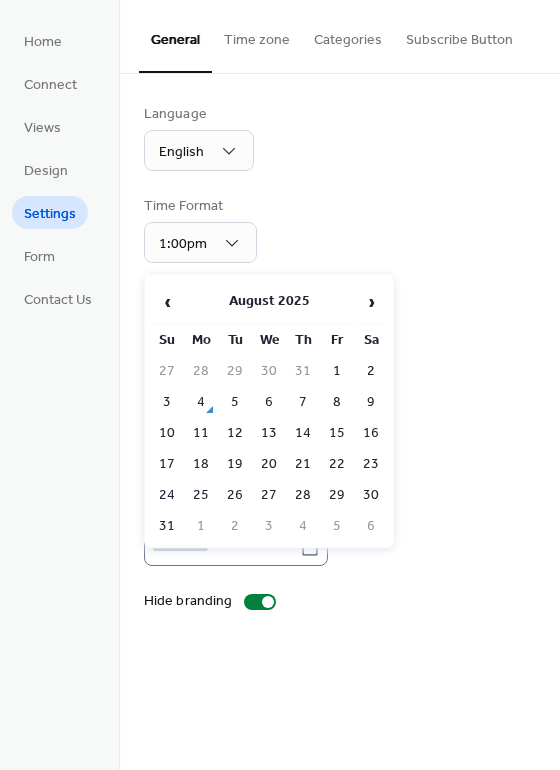 click 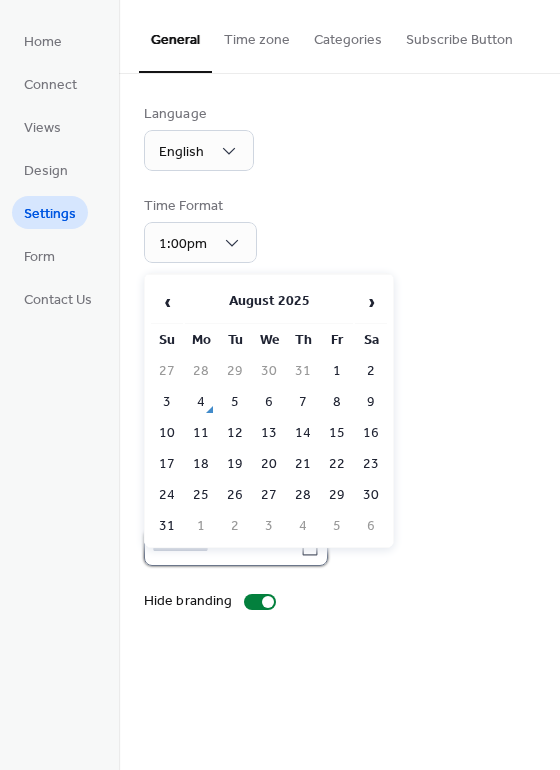 click at bounding box center [222, 547] 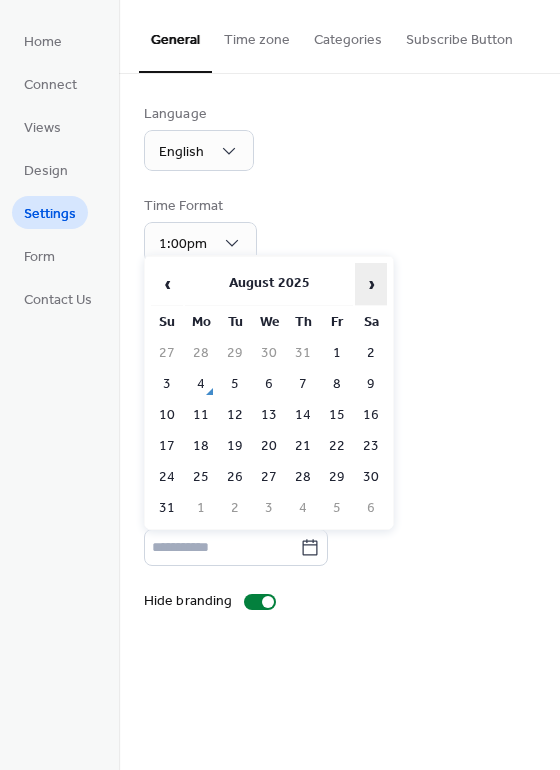 click on "›" at bounding box center (371, 284) 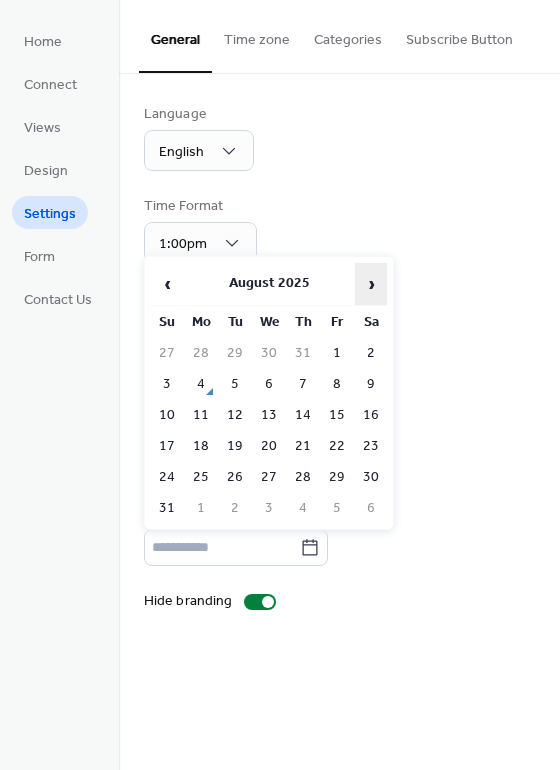 click on "›" at bounding box center (371, 284) 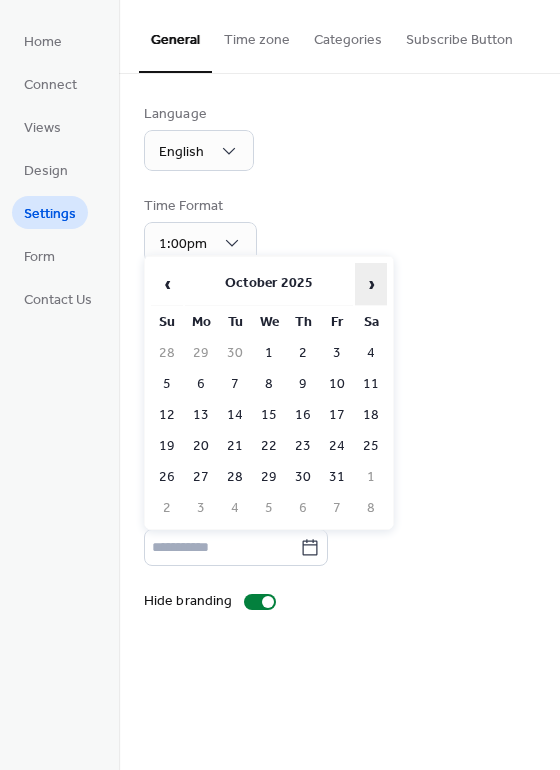 click on "›" at bounding box center (371, 284) 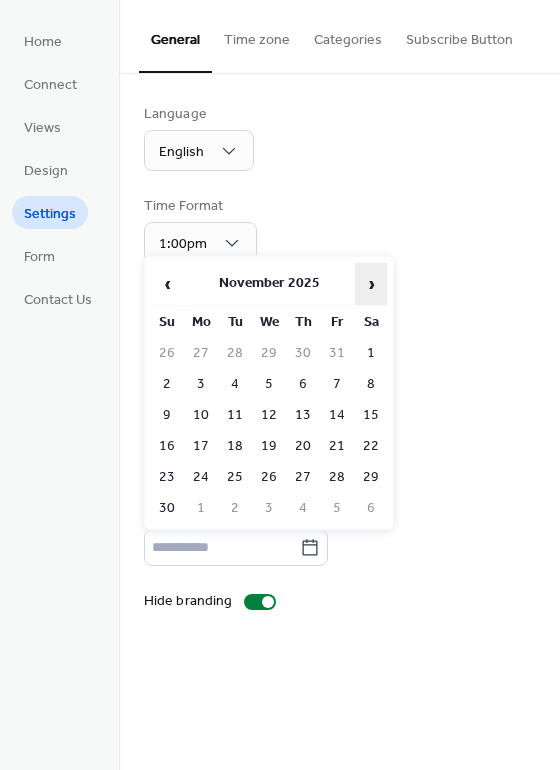 click on "›" at bounding box center (371, 284) 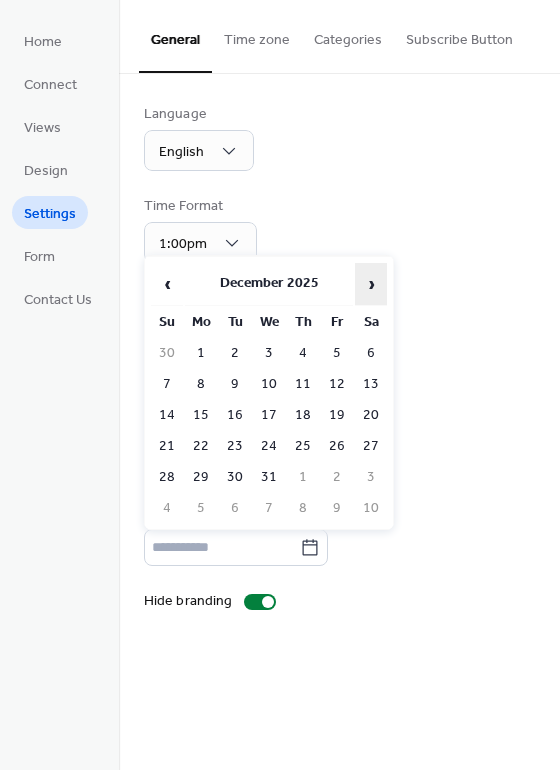 click on "›" at bounding box center [371, 284] 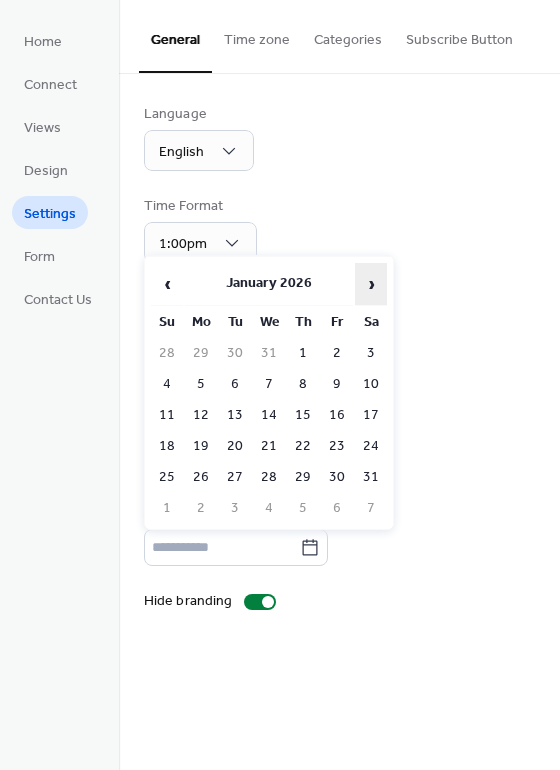 click on "›" at bounding box center (371, 284) 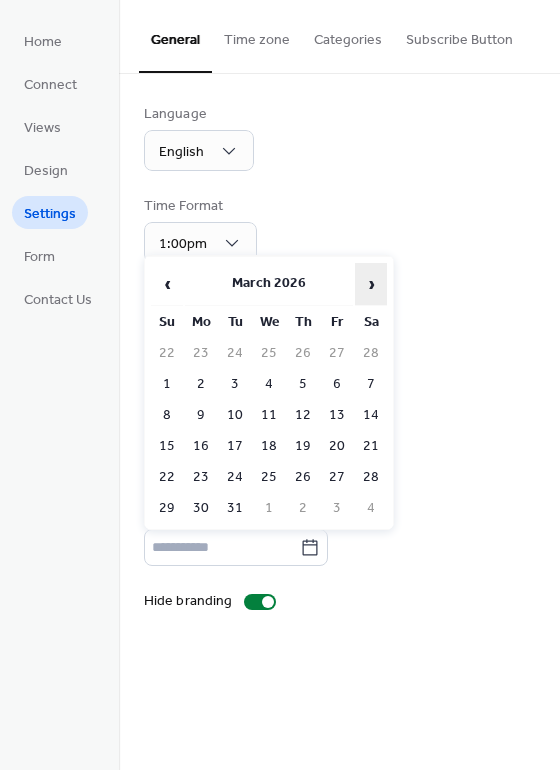 click on "›" at bounding box center (371, 284) 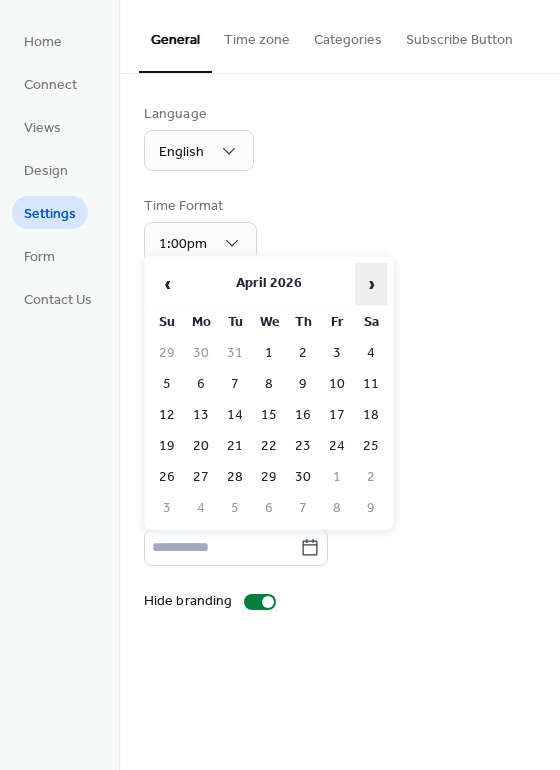 click on "›" at bounding box center (371, 284) 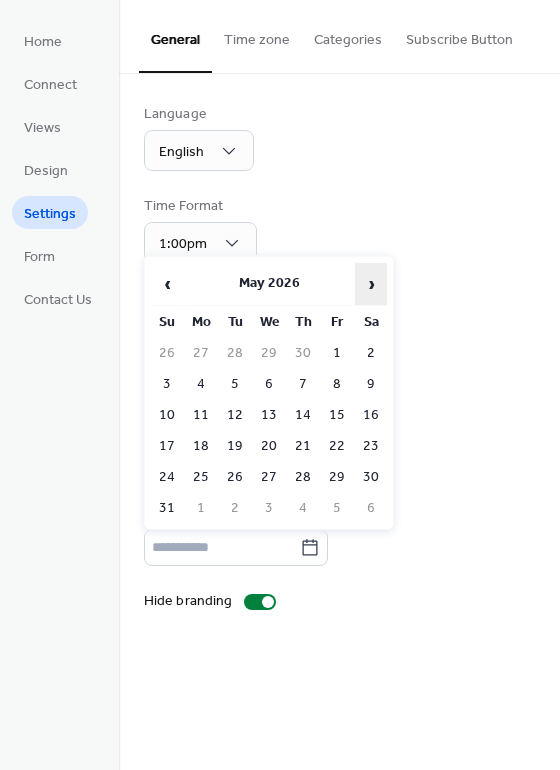 click on "›" at bounding box center (371, 284) 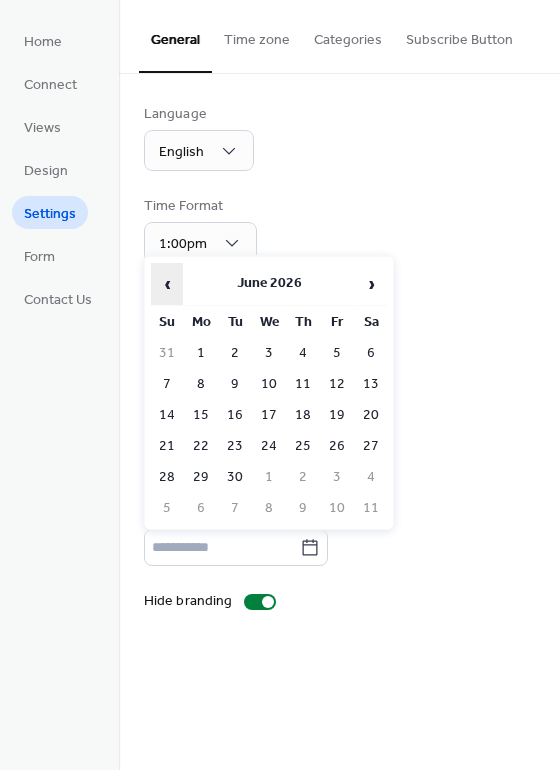 click on "‹" at bounding box center [167, 284] 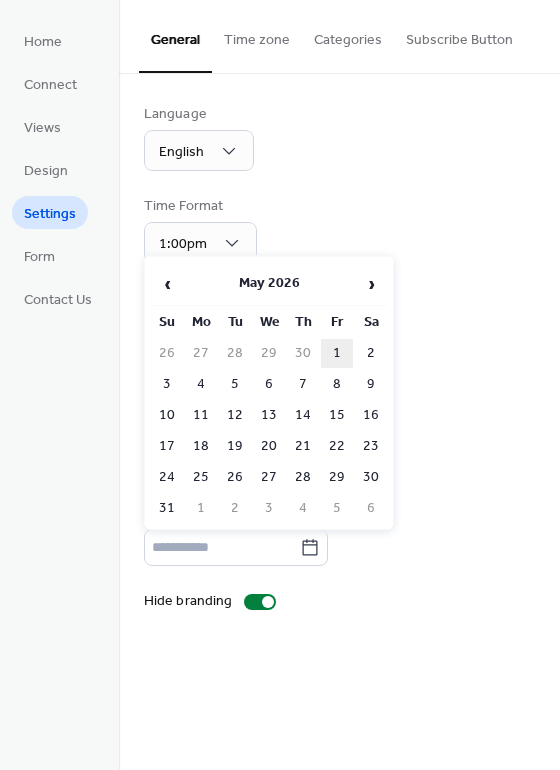 click on "1" at bounding box center [337, 353] 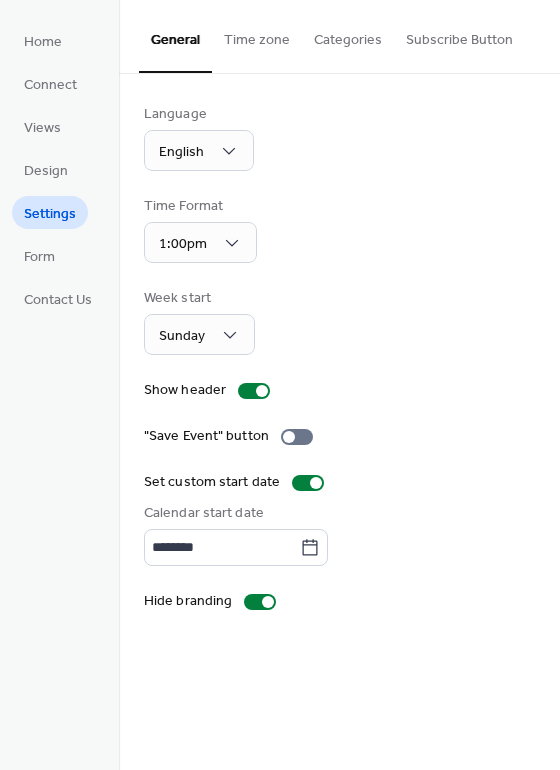 click on "Categories" at bounding box center (348, 35) 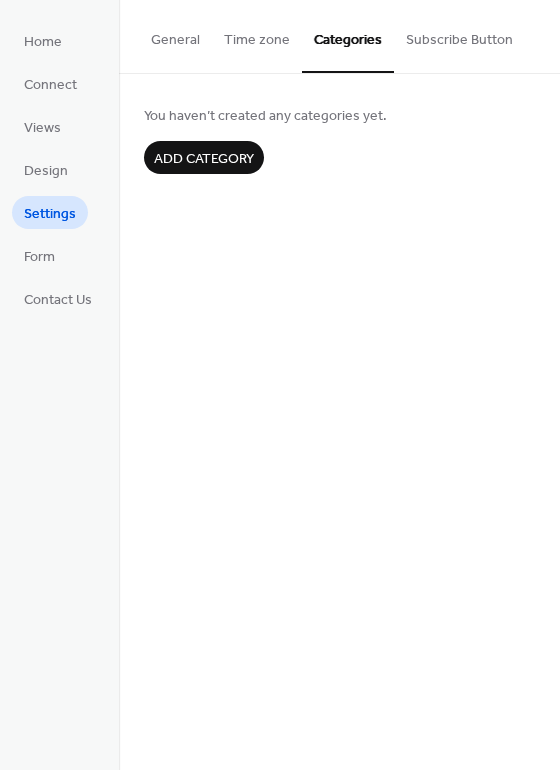 click on "Subscribe Button" at bounding box center (459, 35) 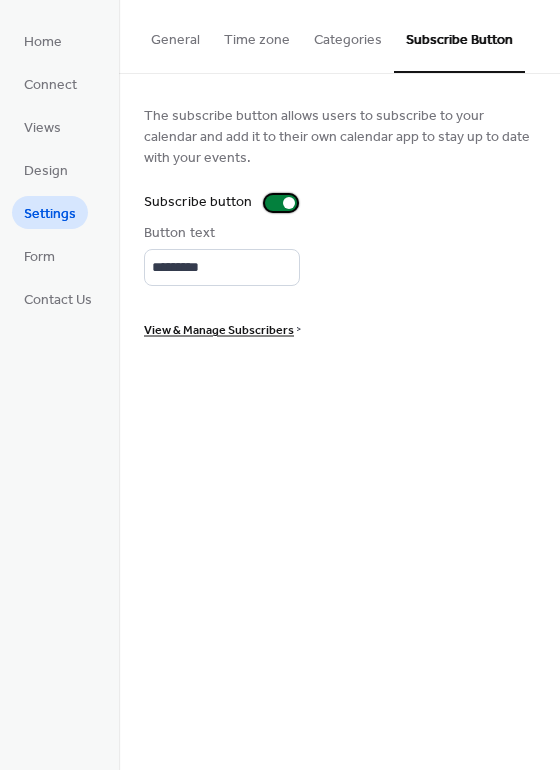 click at bounding box center (289, 203) 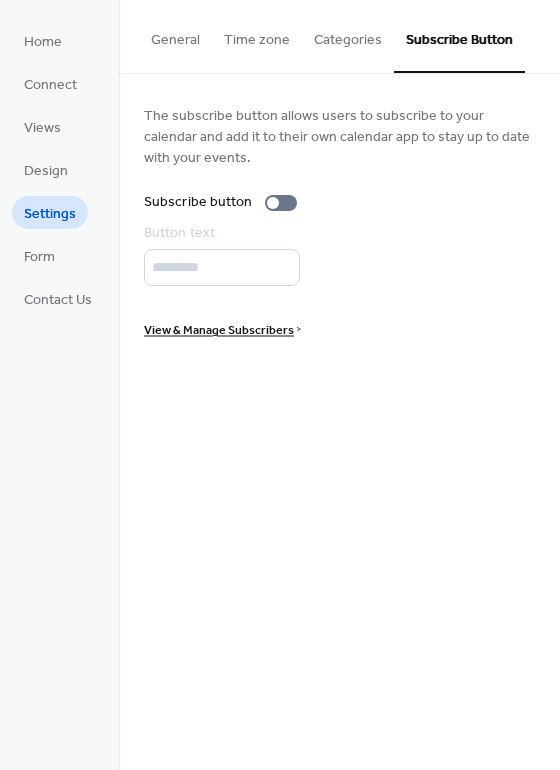 click on "Categories" at bounding box center [348, 35] 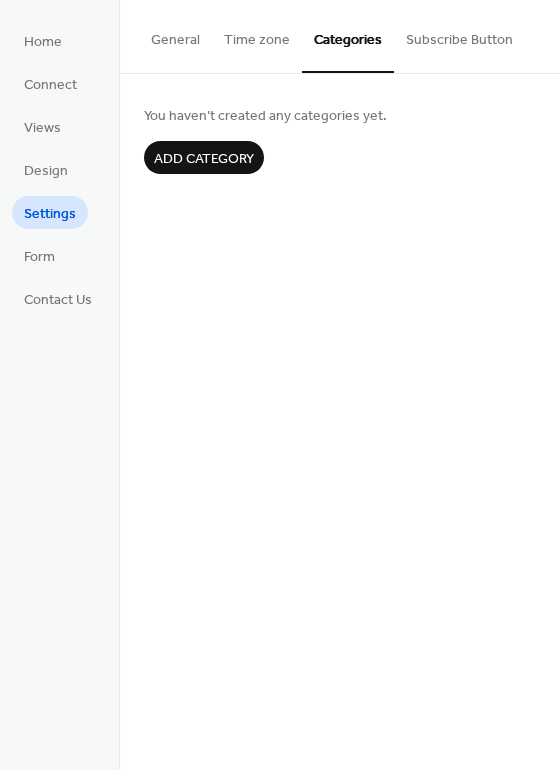 click on "Time zone" at bounding box center (257, 35) 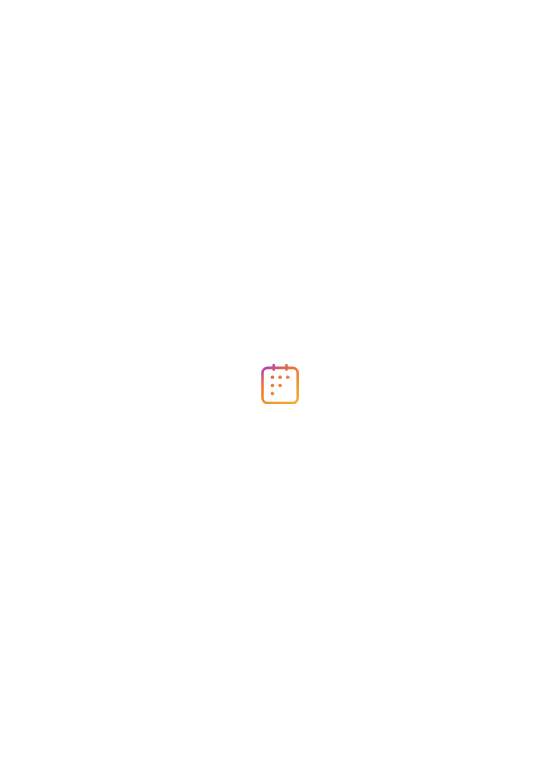 scroll, scrollTop: 0, scrollLeft: 0, axis: both 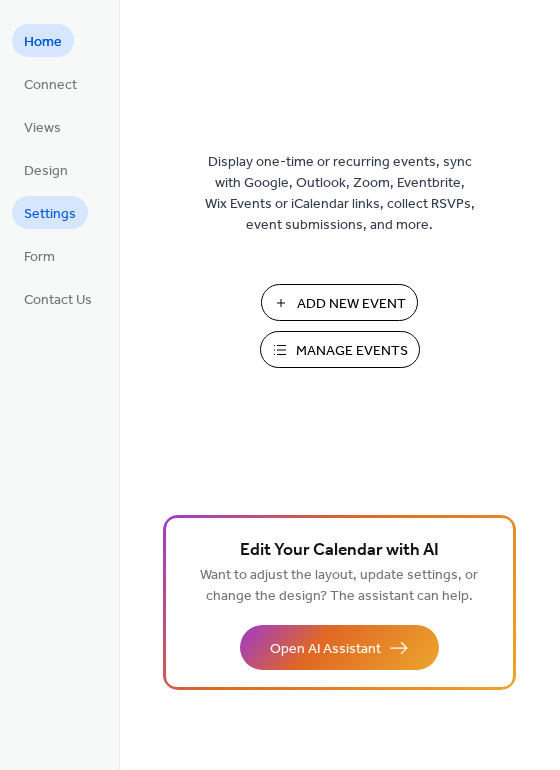 click on "Settings" at bounding box center (50, 214) 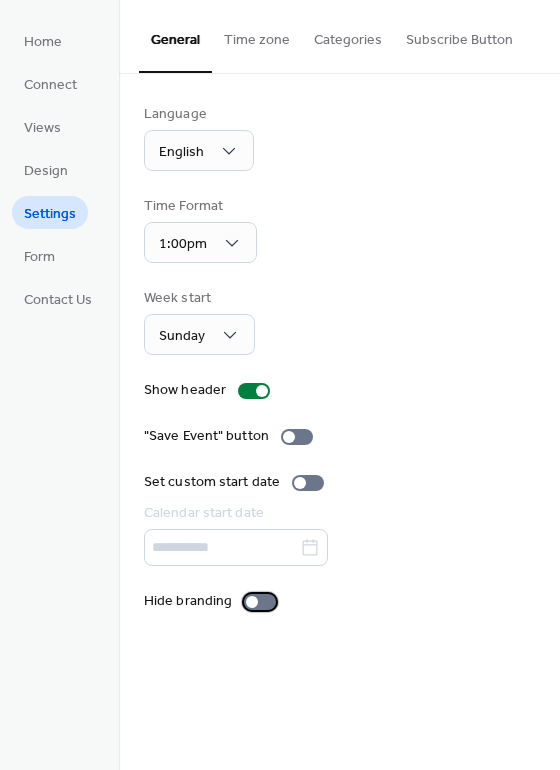 click at bounding box center (252, 602) 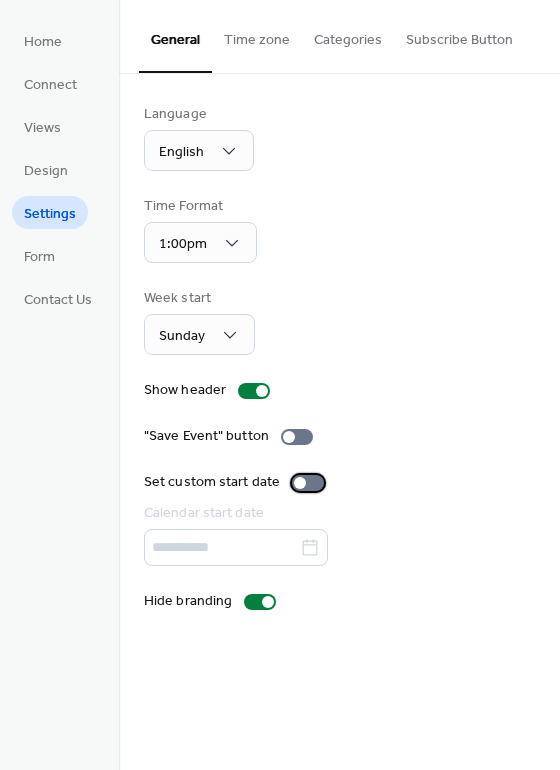 click at bounding box center [308, 483] 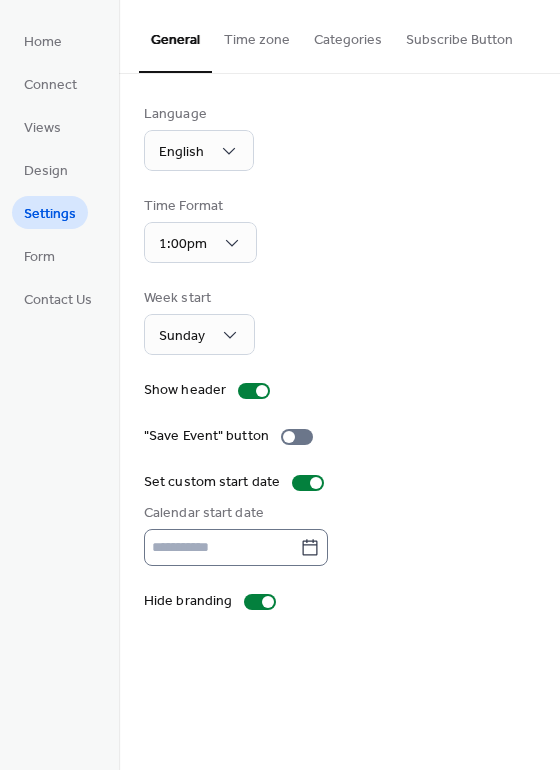 click 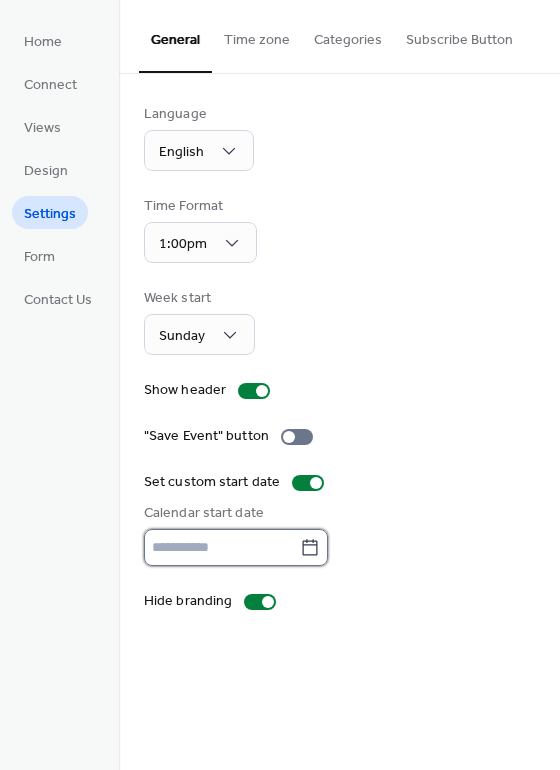 click at bounding box center (222, 547) 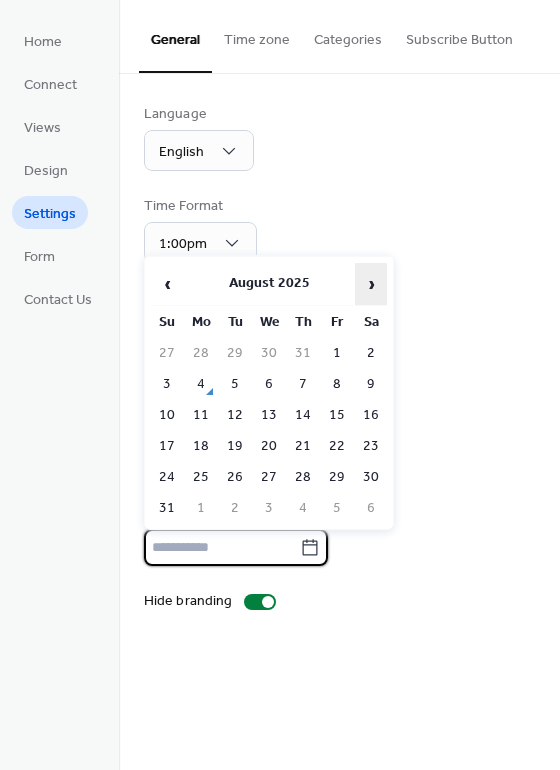 click on "›" at bounding box center (371, 284) 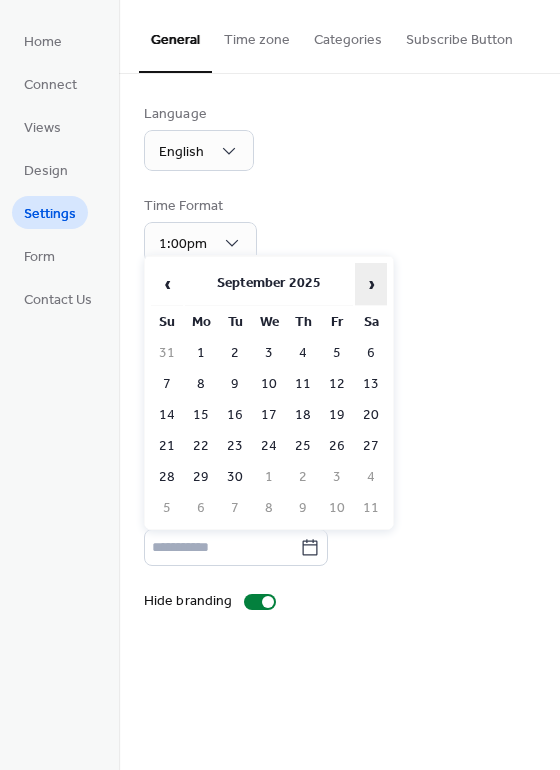 click on "›" at bounding box center [371, 284] 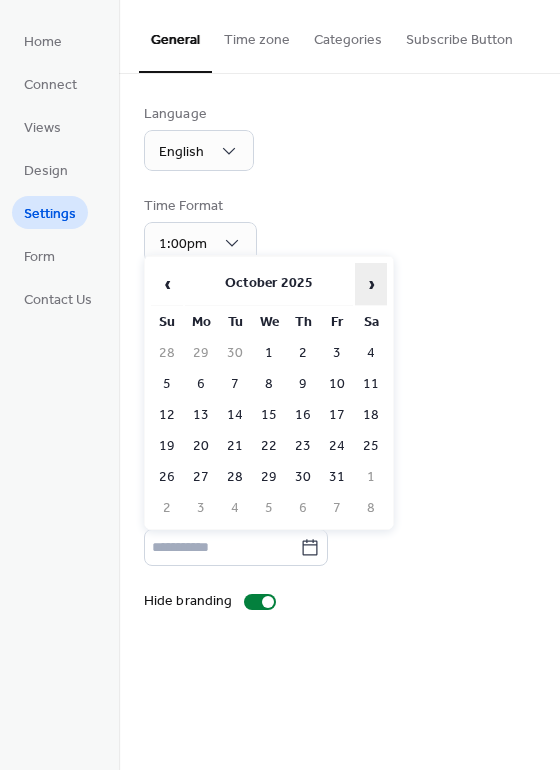click on "›" at bounding box center [371, 284] 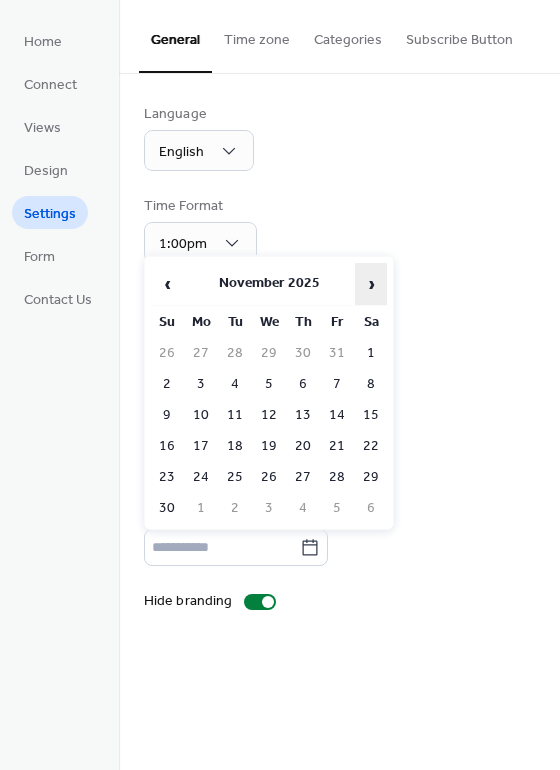 click on "›" at bounding box center [371, 284] 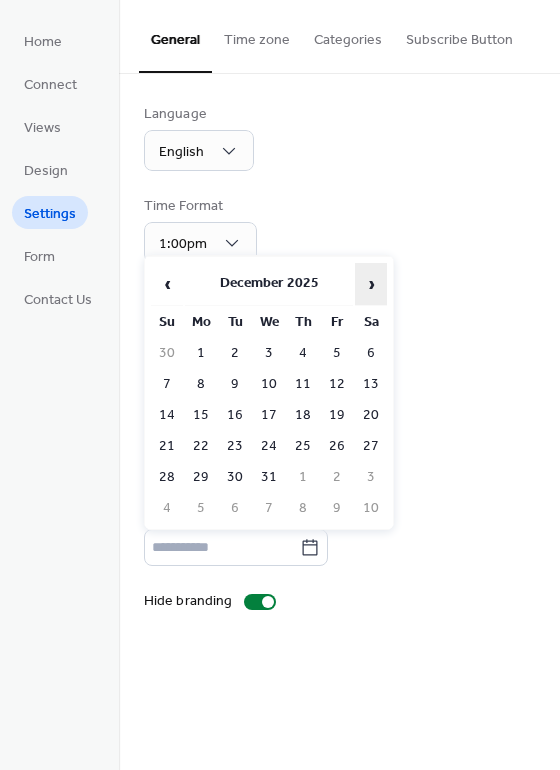 click on "›" at bounding box center (371, 284) 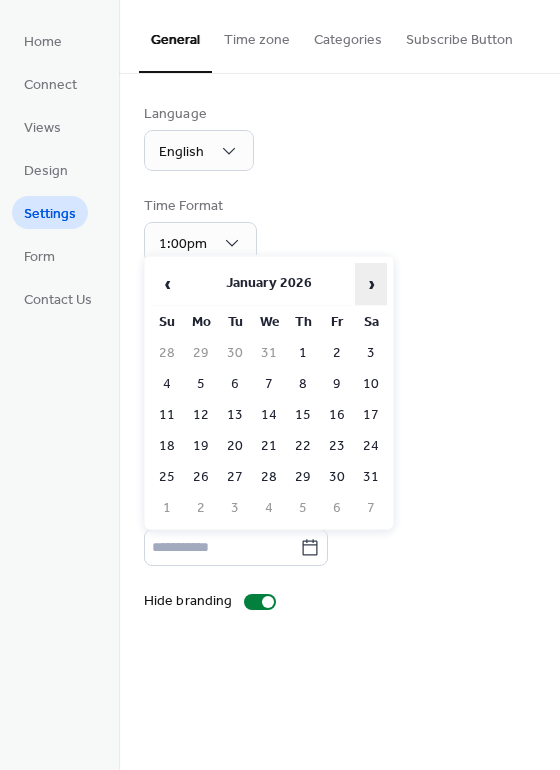 click on "›" at bounding box center (371, 284) 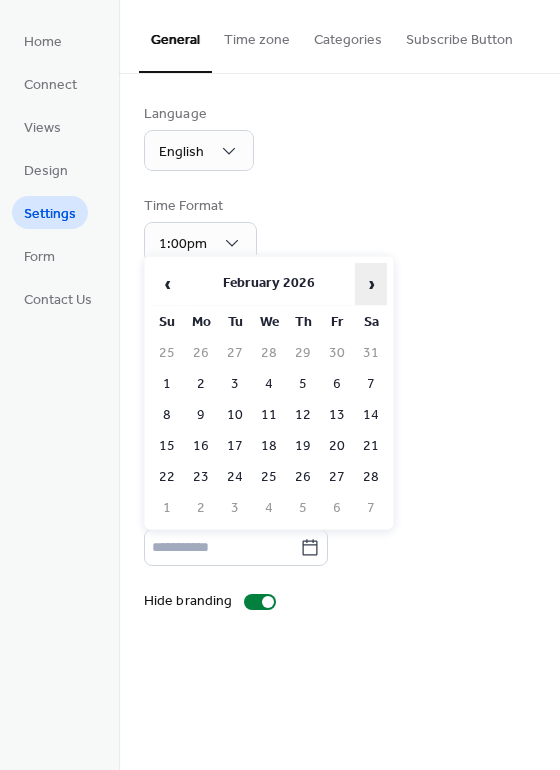 click on "›" at bounding box center [371, 284] 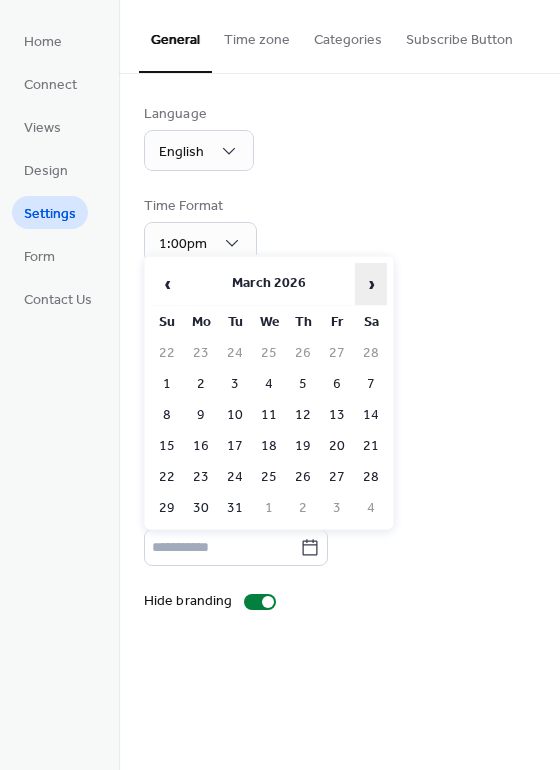 click on "›" at bounding box center [371, 284] 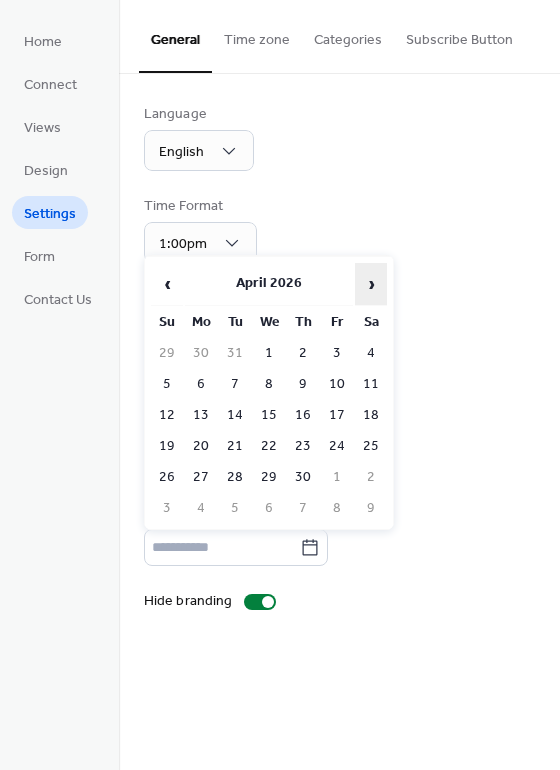 click on "›" at bounding box center (371, 284) 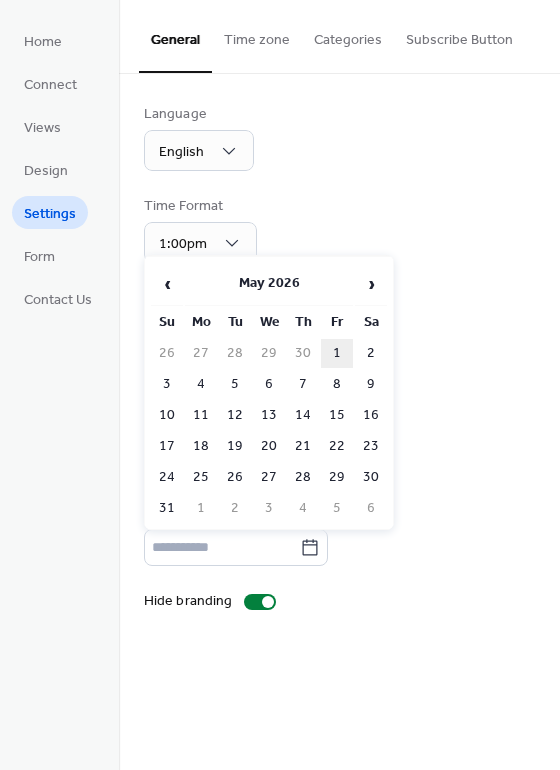 click on "1" at bounding box center (337, 353) 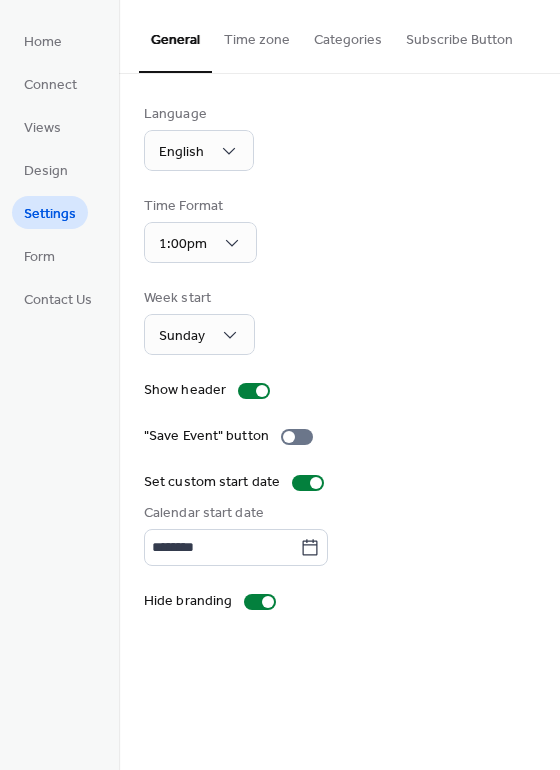 click on "Subscribe Button" at bounding box center [459, 35] 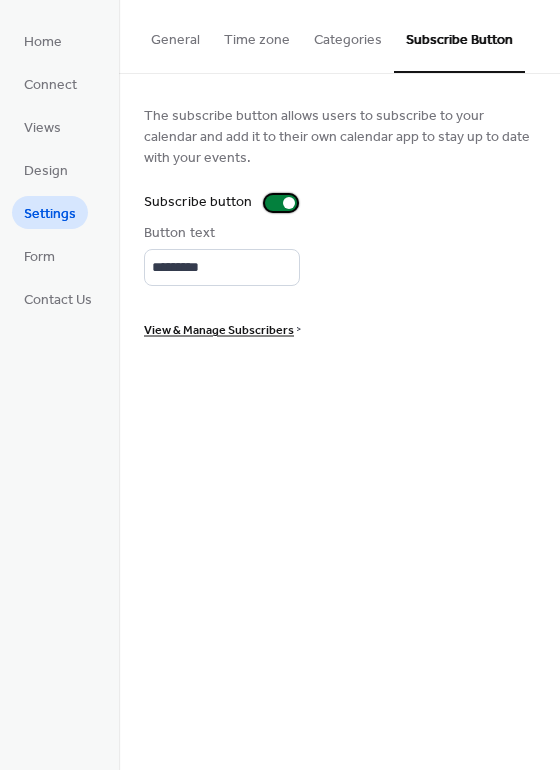 click at bounding box center [281, 203] 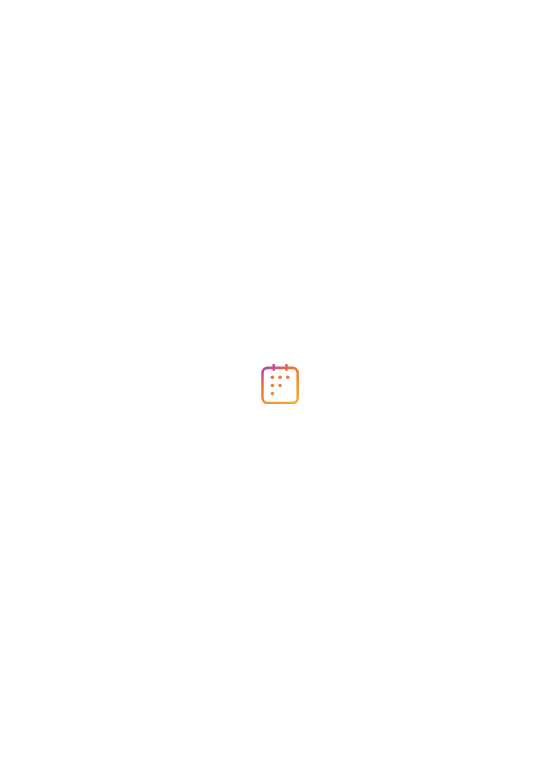 scroll, scrollTop: 0, scrollLeft: 0, axis: both 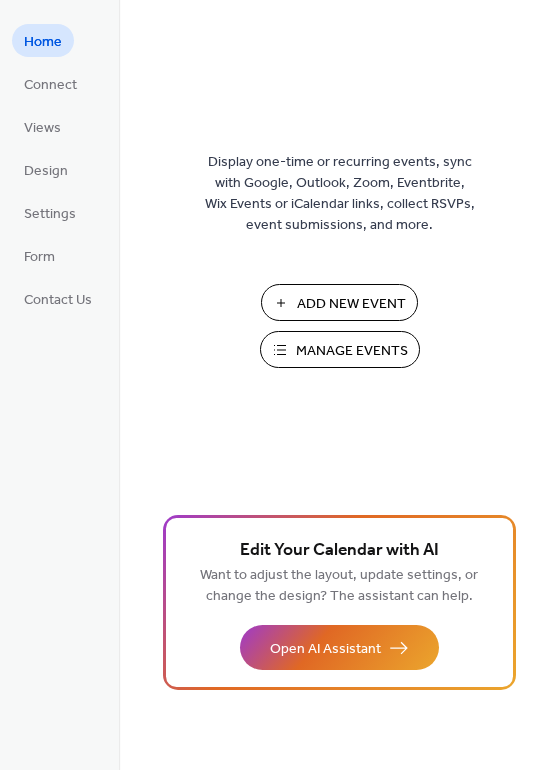 click on "Manage Events" at bounding box center (352, 351) 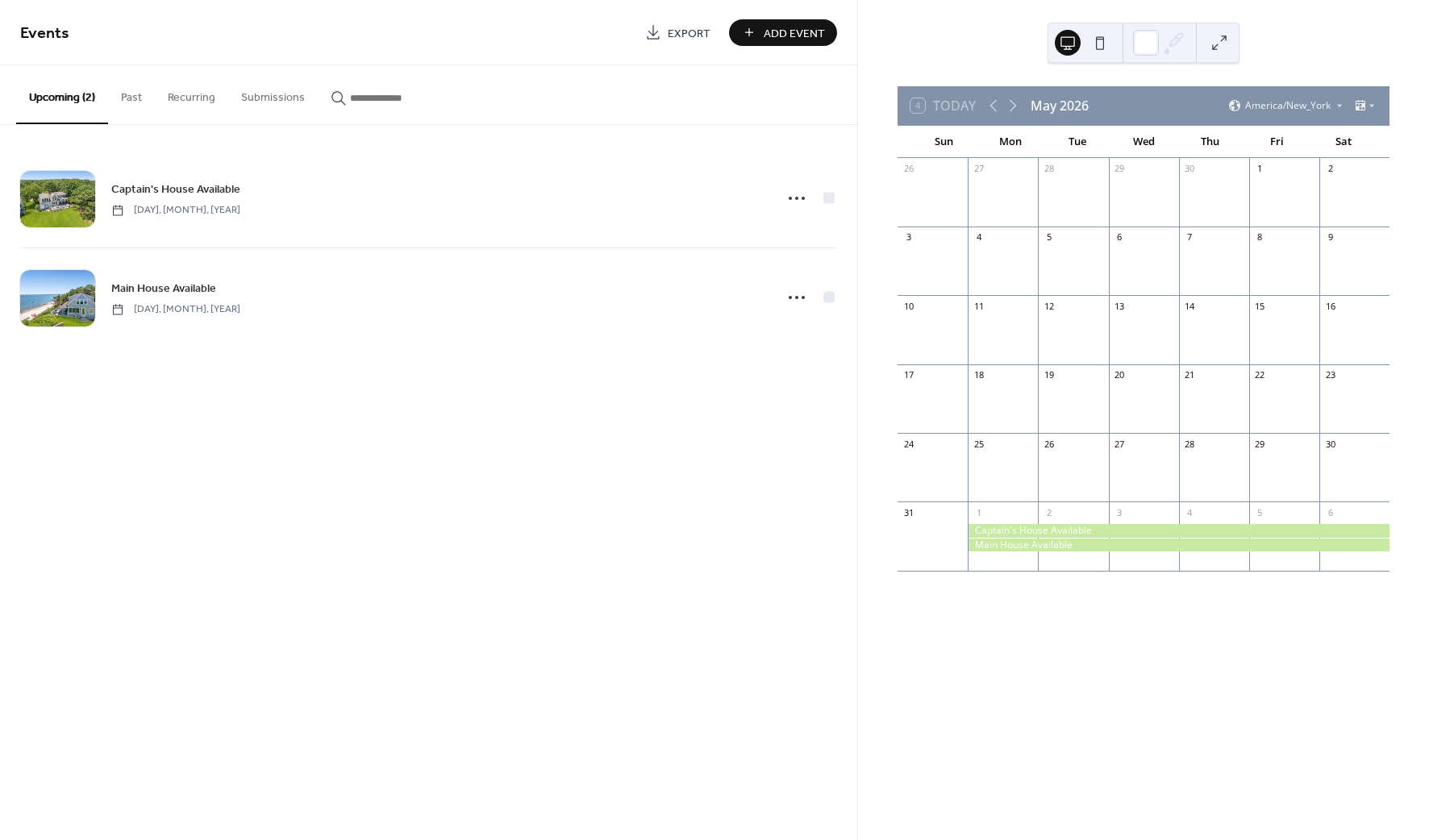 scroll, scrollTop: 0, scrollLeft: 0, axis: both 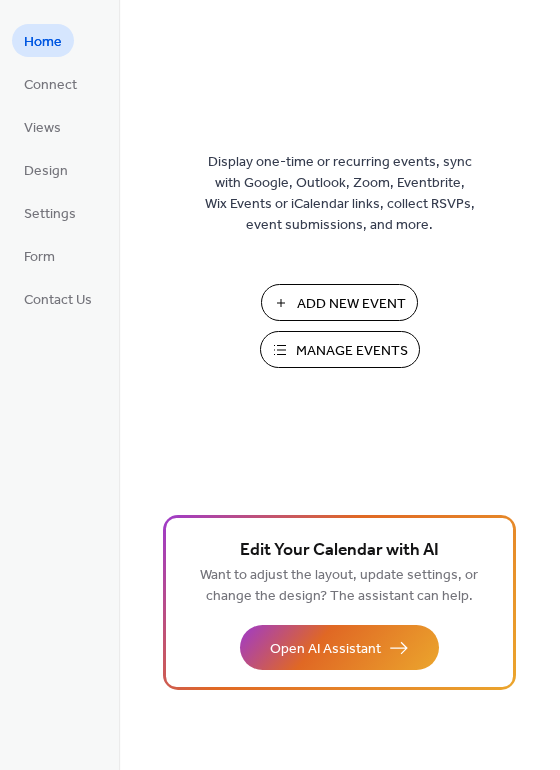 click on "Manage Events" at bounding box center (352, 351) 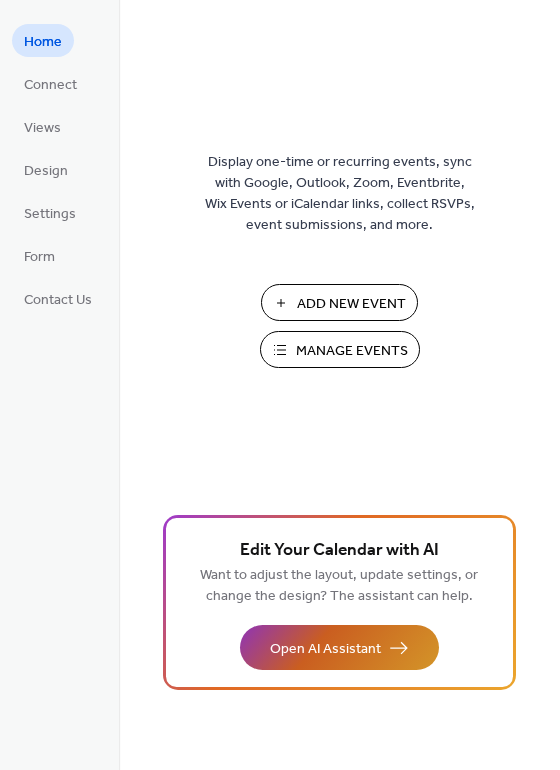 click on "Open AI Assistant" at bounding box center (339, 647) 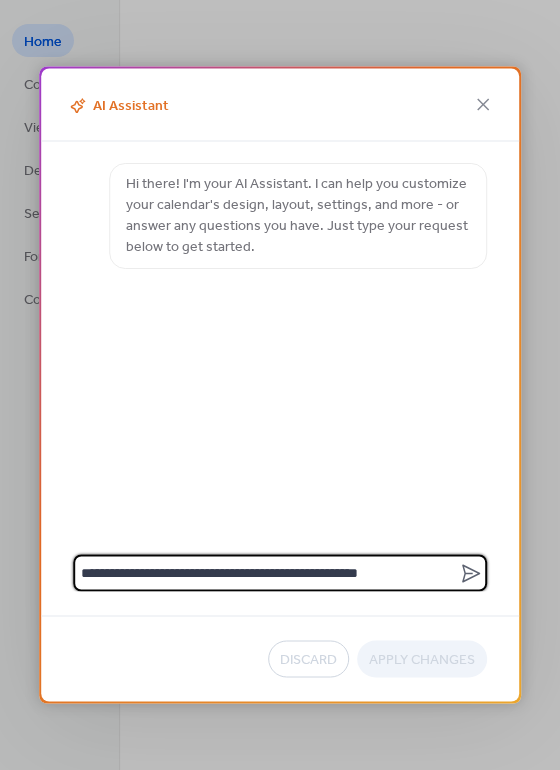type on "**********" 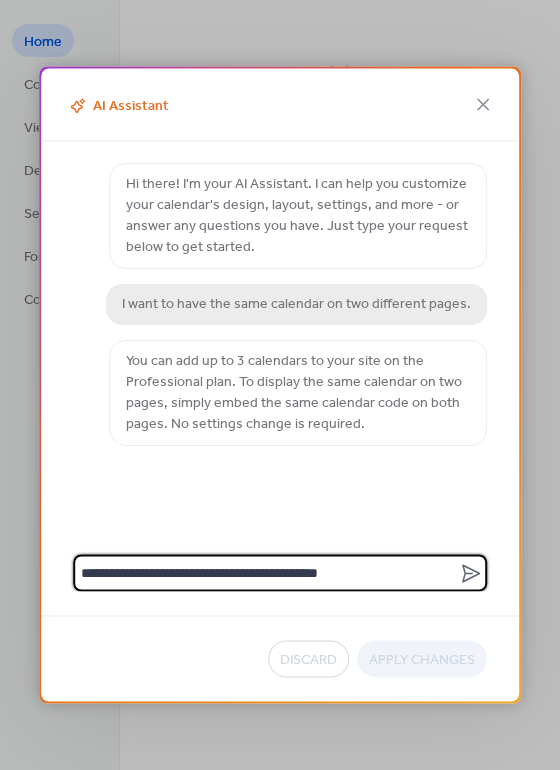 type on "**********" 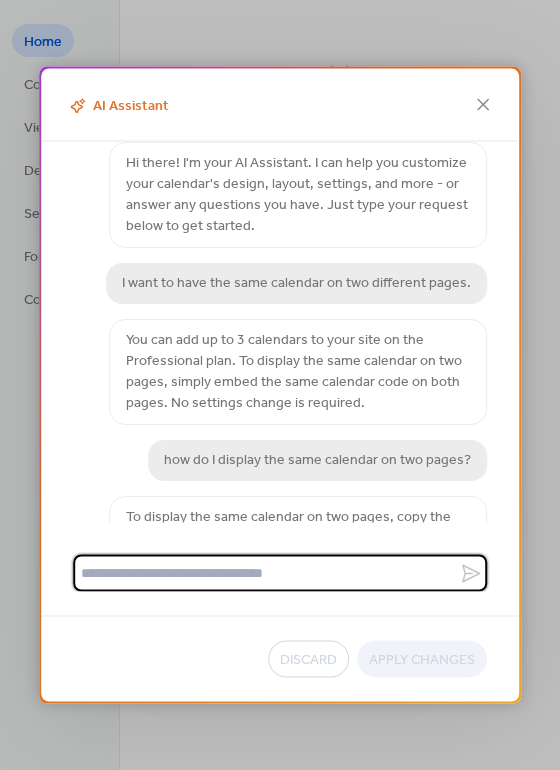 scroll, scrollTop: 101, scrollLeft: 0, axis: vertical 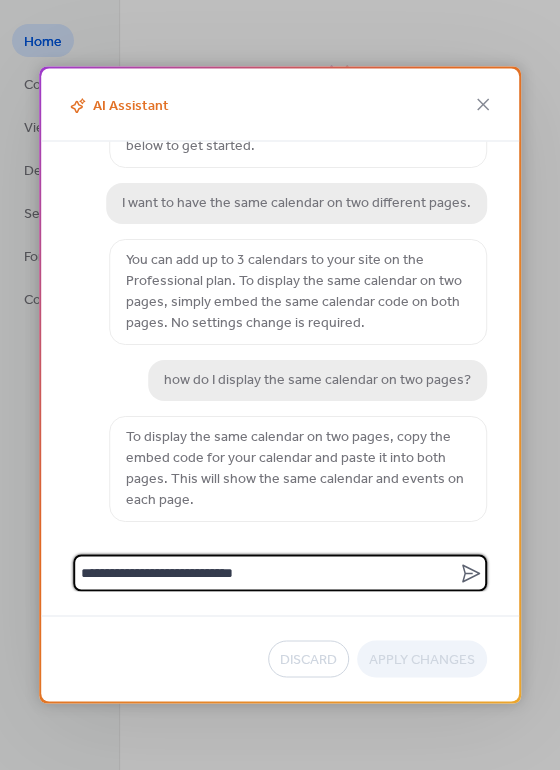 type on "**********" 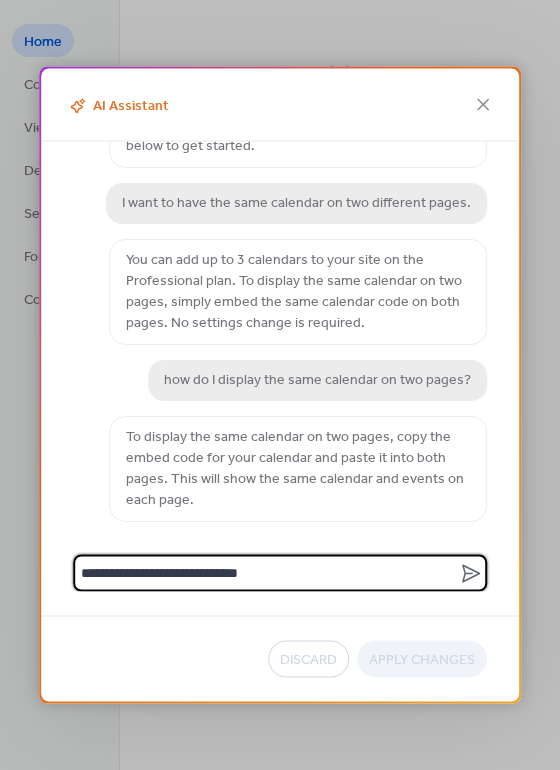 type 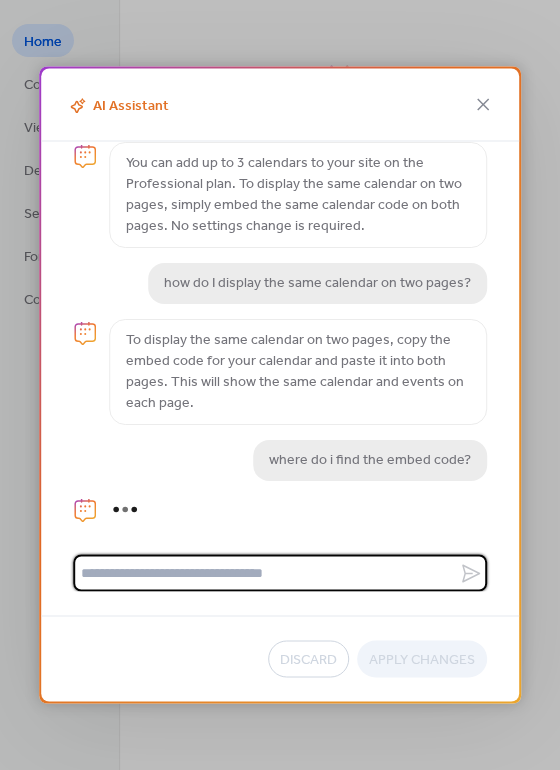 scroll, scrollTop: 278, scrollLeft: 0, axis: vertical 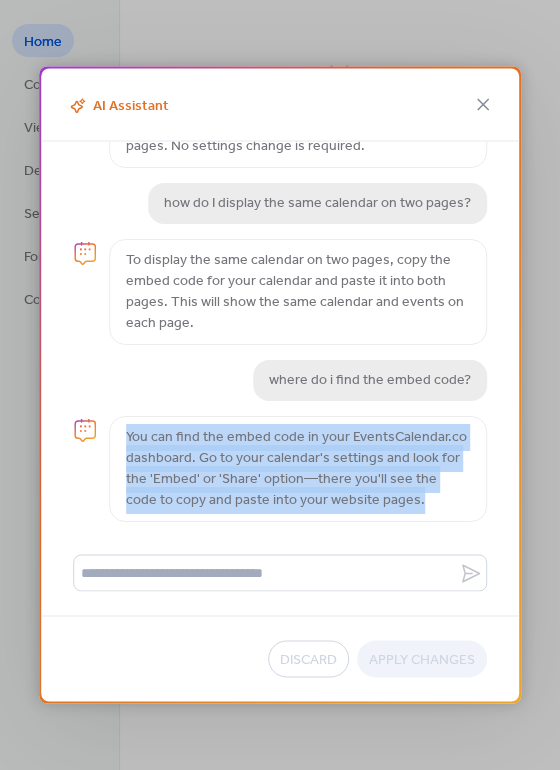 drag, startPoint x: 400, startPoint y: 506, endPoint x: 123, endPoint y: 447, distance: 283.2137 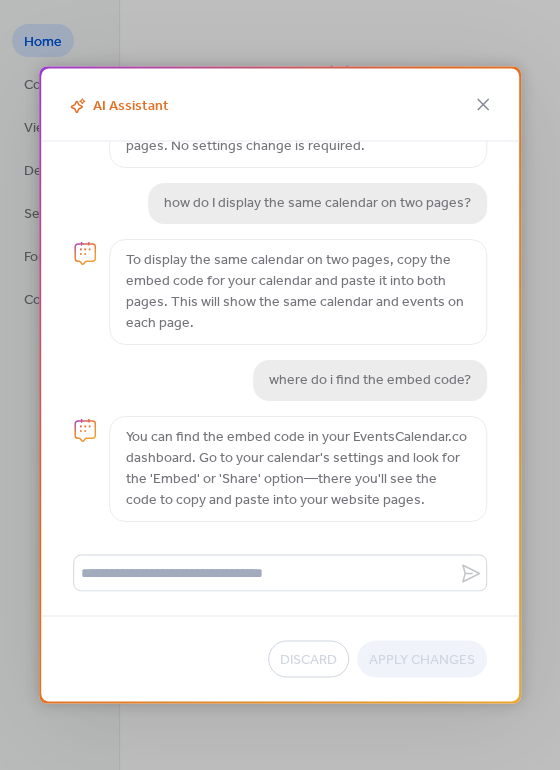 click on "AI Assistant" at bounding box center [280, 105] 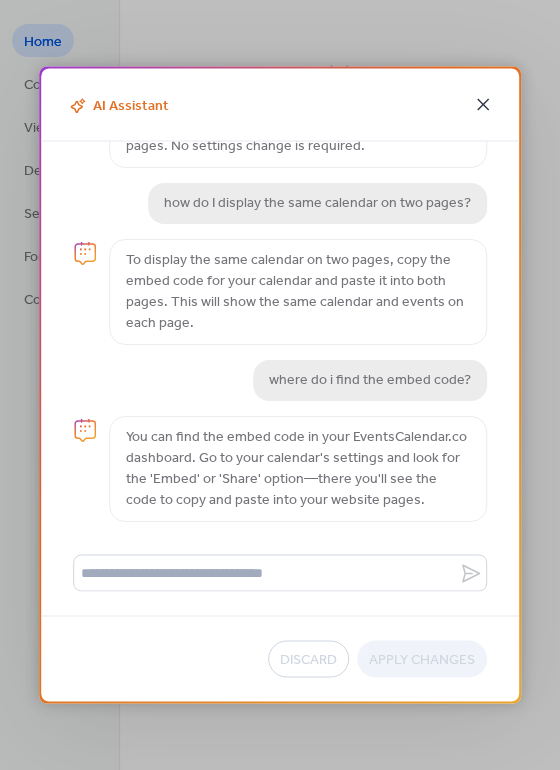 click 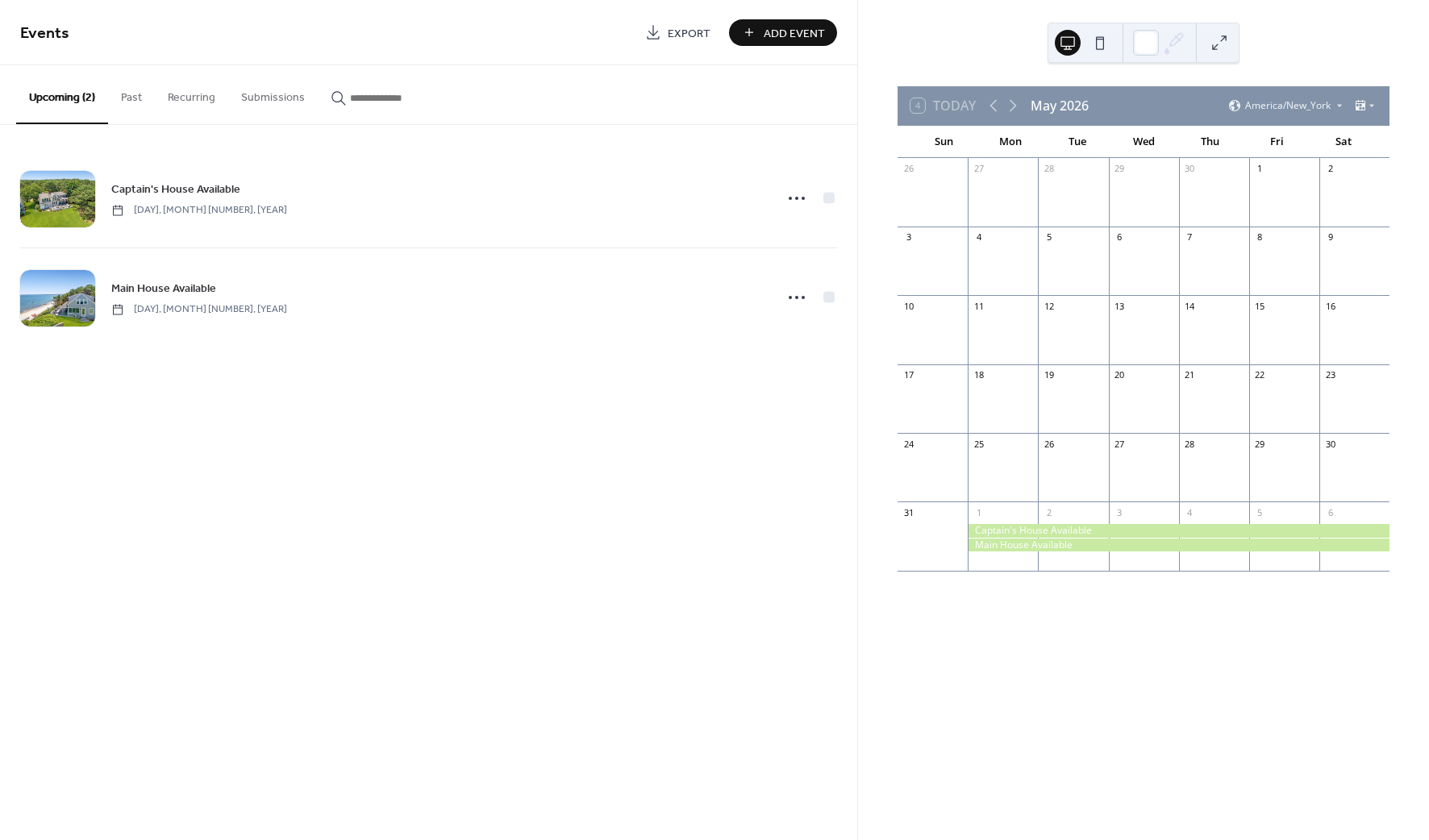 scroll, scrollTop: 0, scrollLeft: 0, axis: both 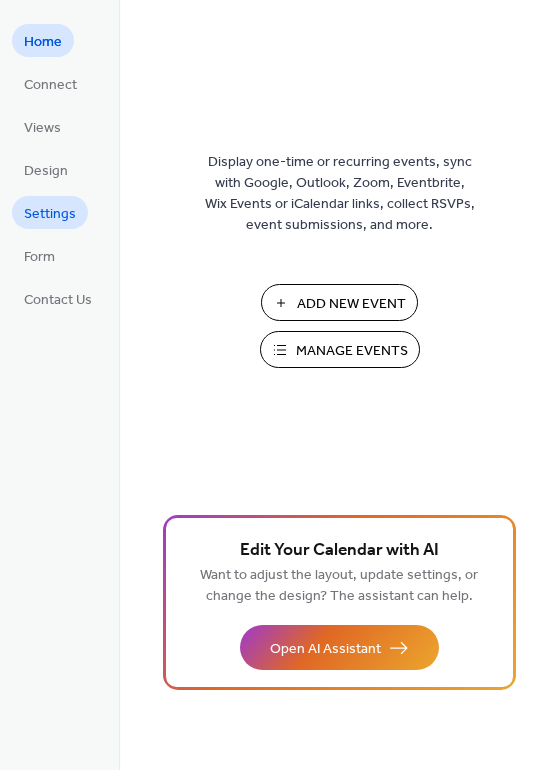 click on "Settings" at bounding box center [50, 214] 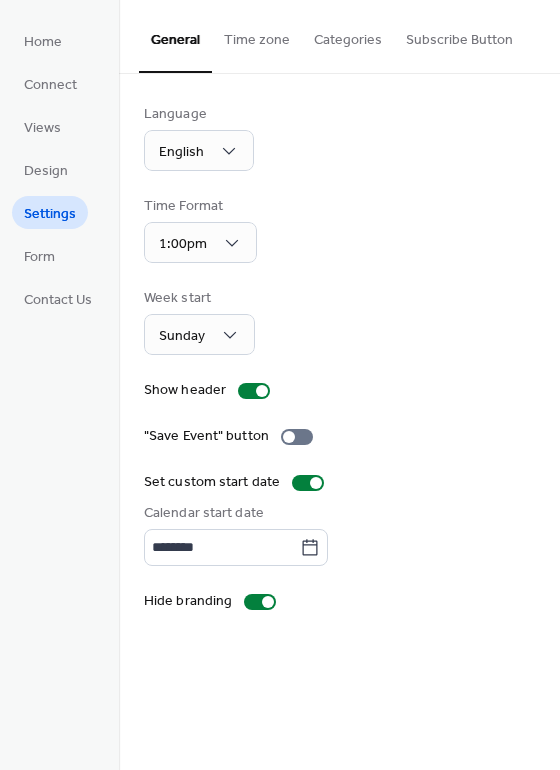 click on "Time zone" at bounding box center [257, 35] 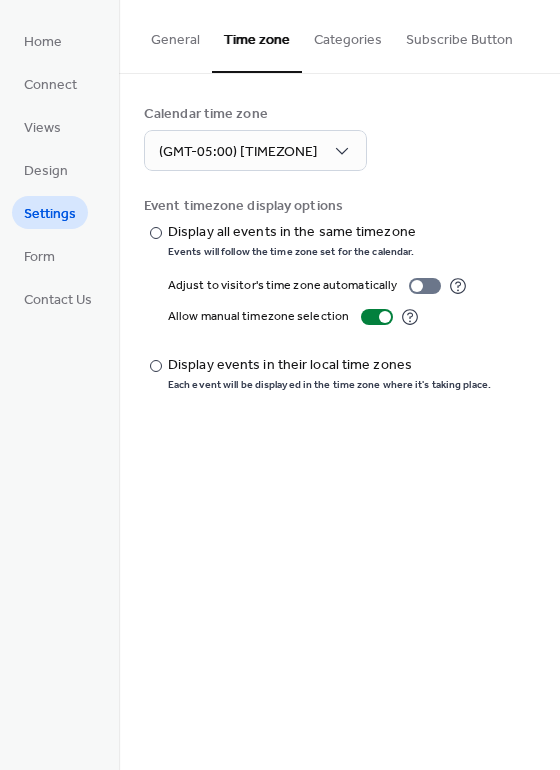 click on "Subscribe Button" at bounding box center [459, 35] 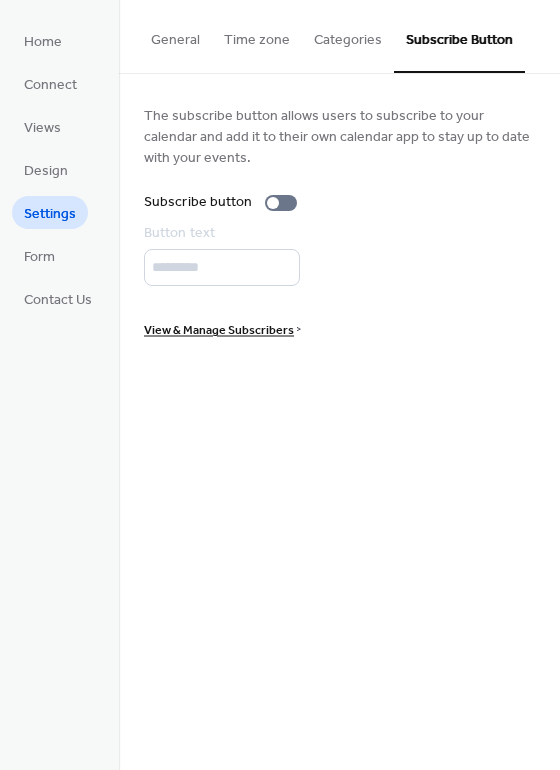 click on "Categories" at bounding box center [348, 35] 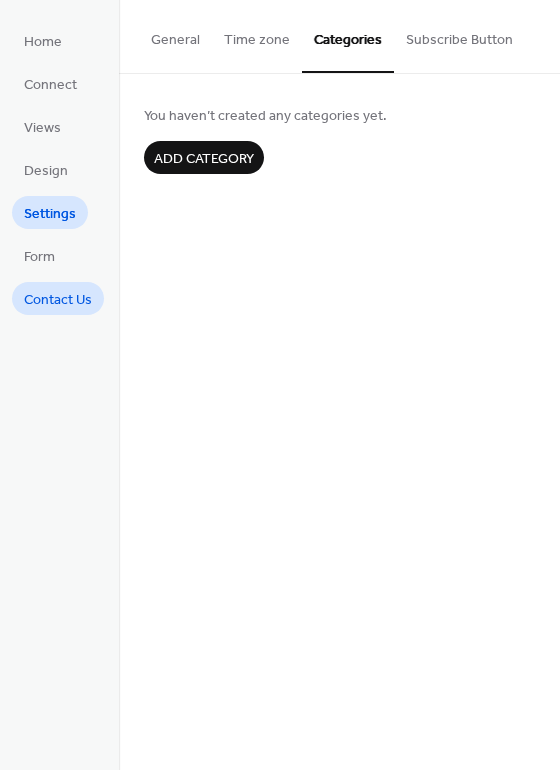 click on "Contact Us" at bounding box center (58, 300) 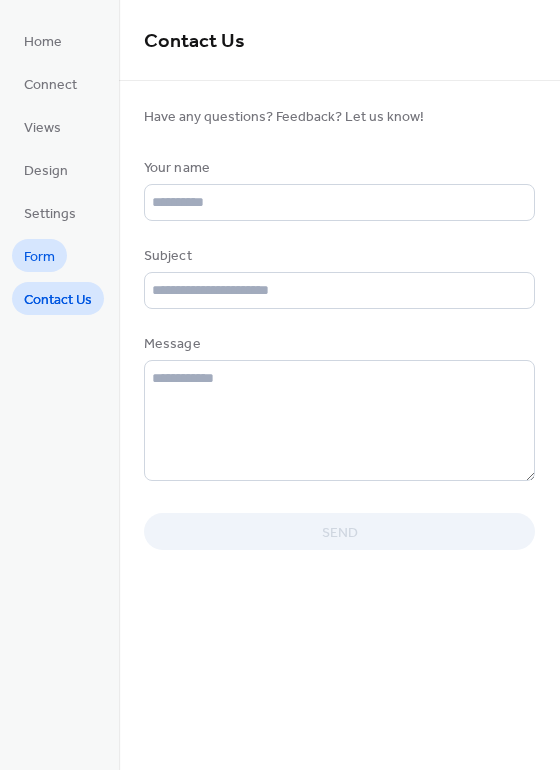 click on "Form" at bounding box center [39, 255] 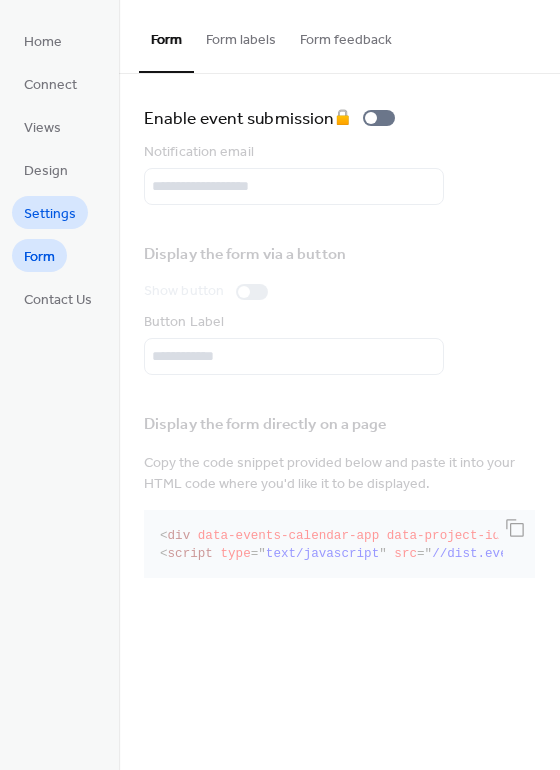 click on "Settings" at bounding box center (50, 214) 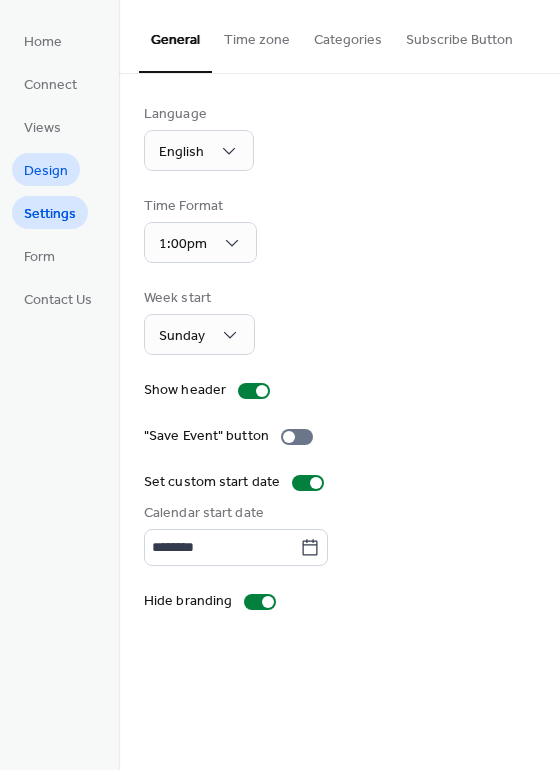 click on "Design" at bounding box center [46, 171] 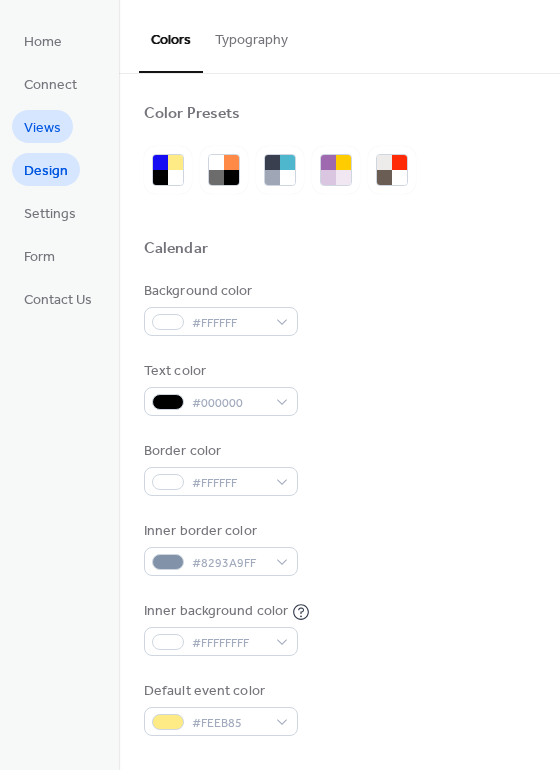 click on "Views" at bounding box center [42, 128] 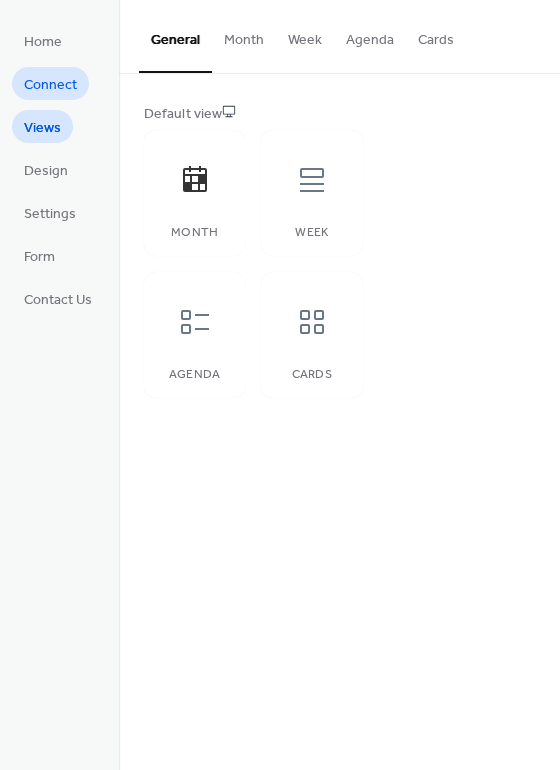 click on "Connect" at bounding box center (50, 85) 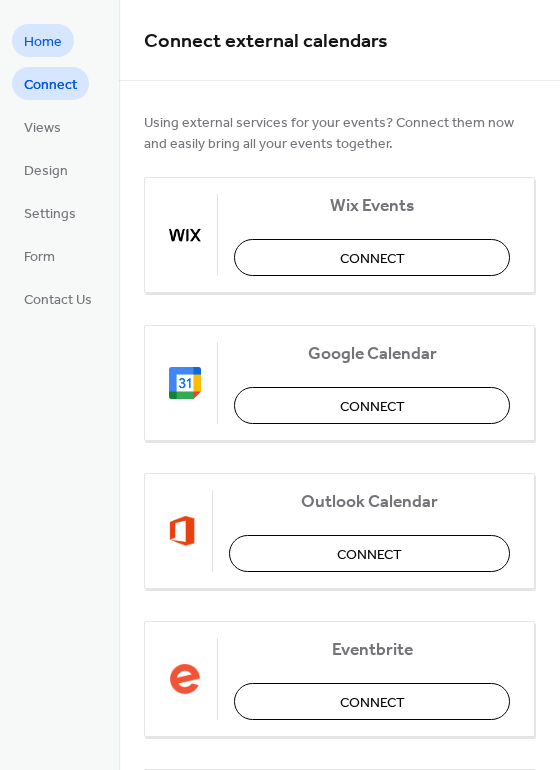 click on "Home" at bounding box center [43, 42] 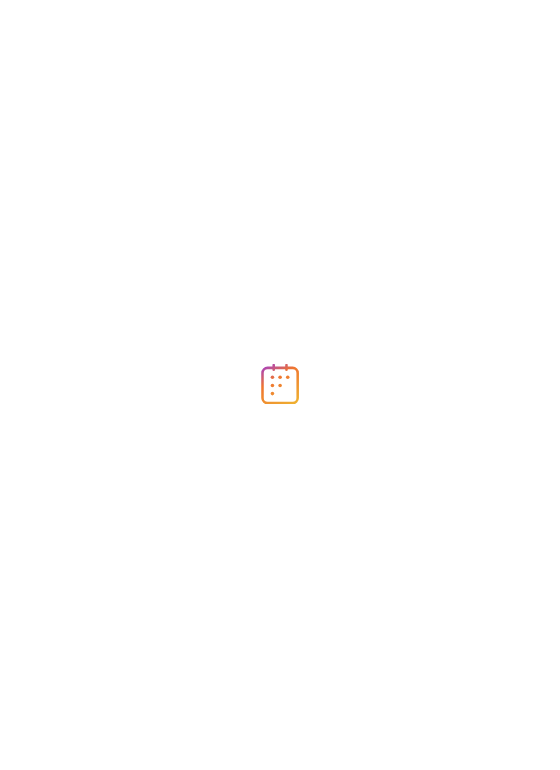 scroll, scrollTop: 0, scrollLeft: 0, axis: both 